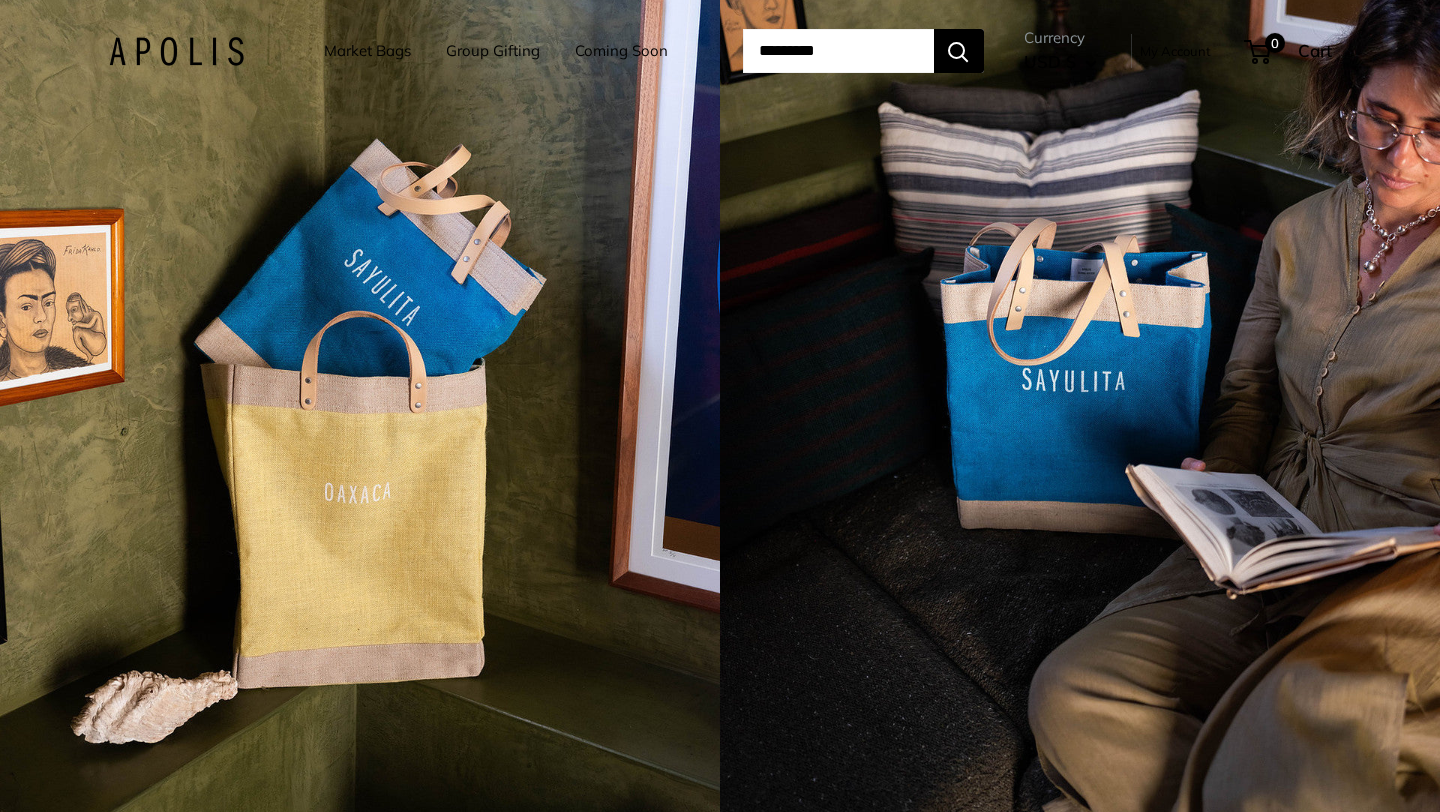 scroll, scrollTop: 0, scrollLeft: 0, axis: both 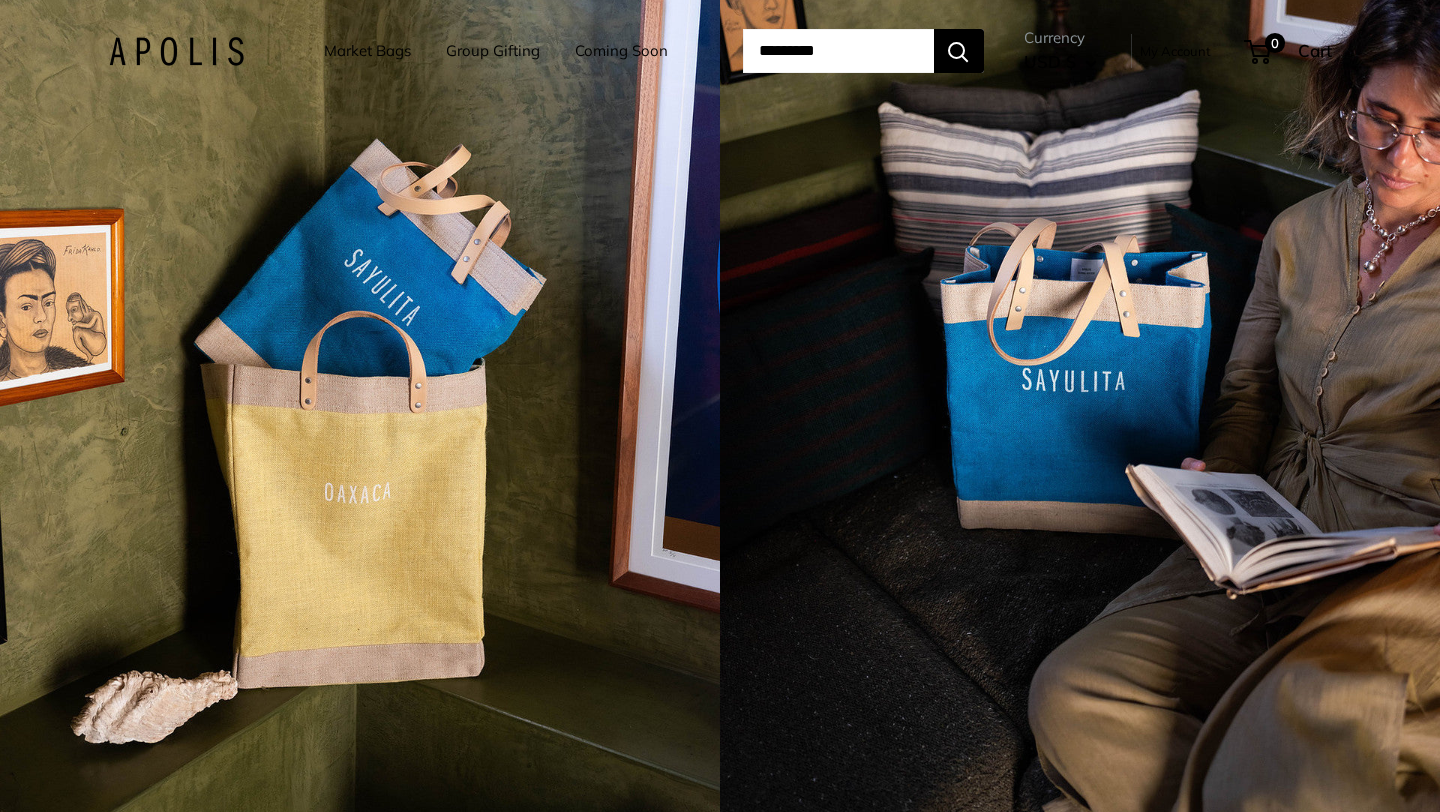 click on "Market Bags" at bounding box center (367, 51) 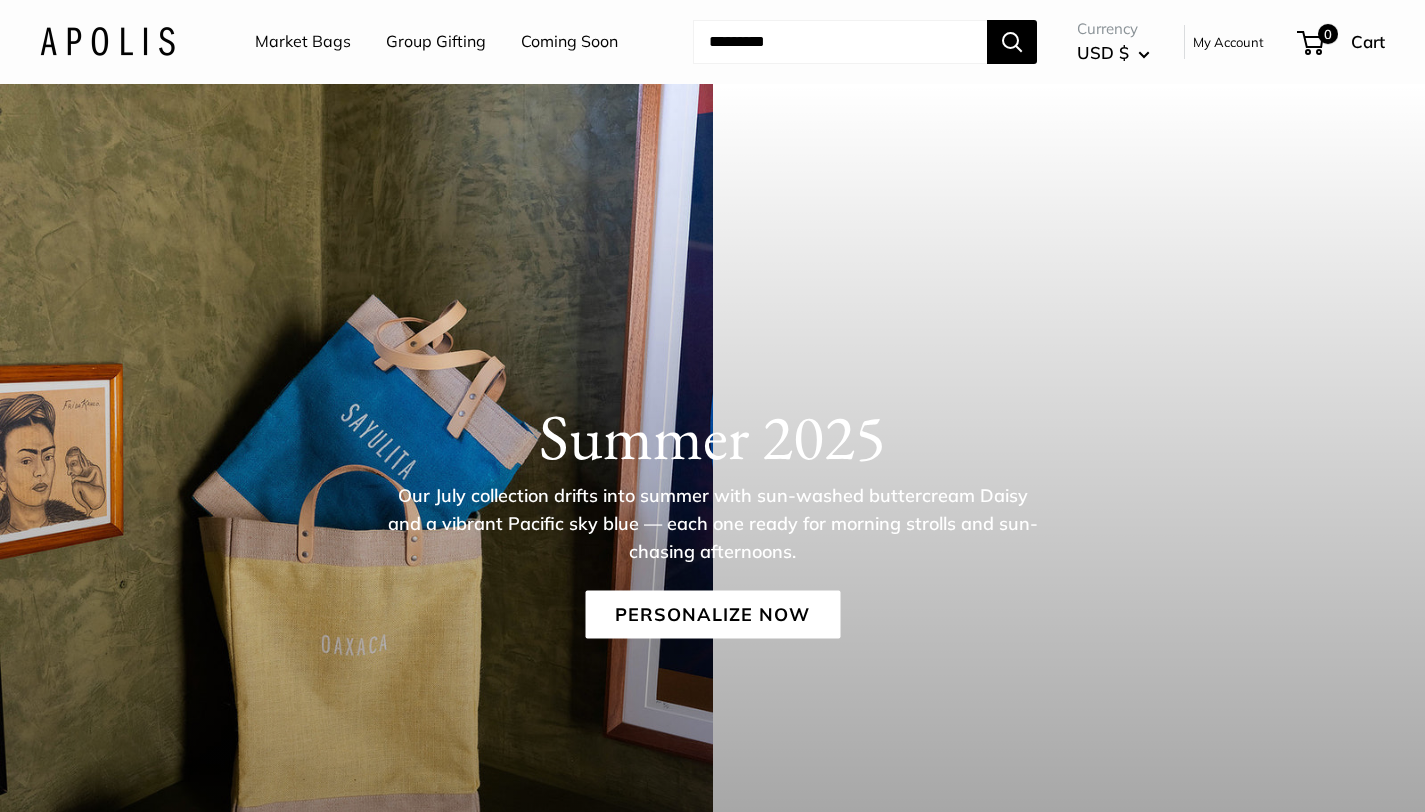 scroll, scrollTop: 0, scrollLeft: 0, axis: both 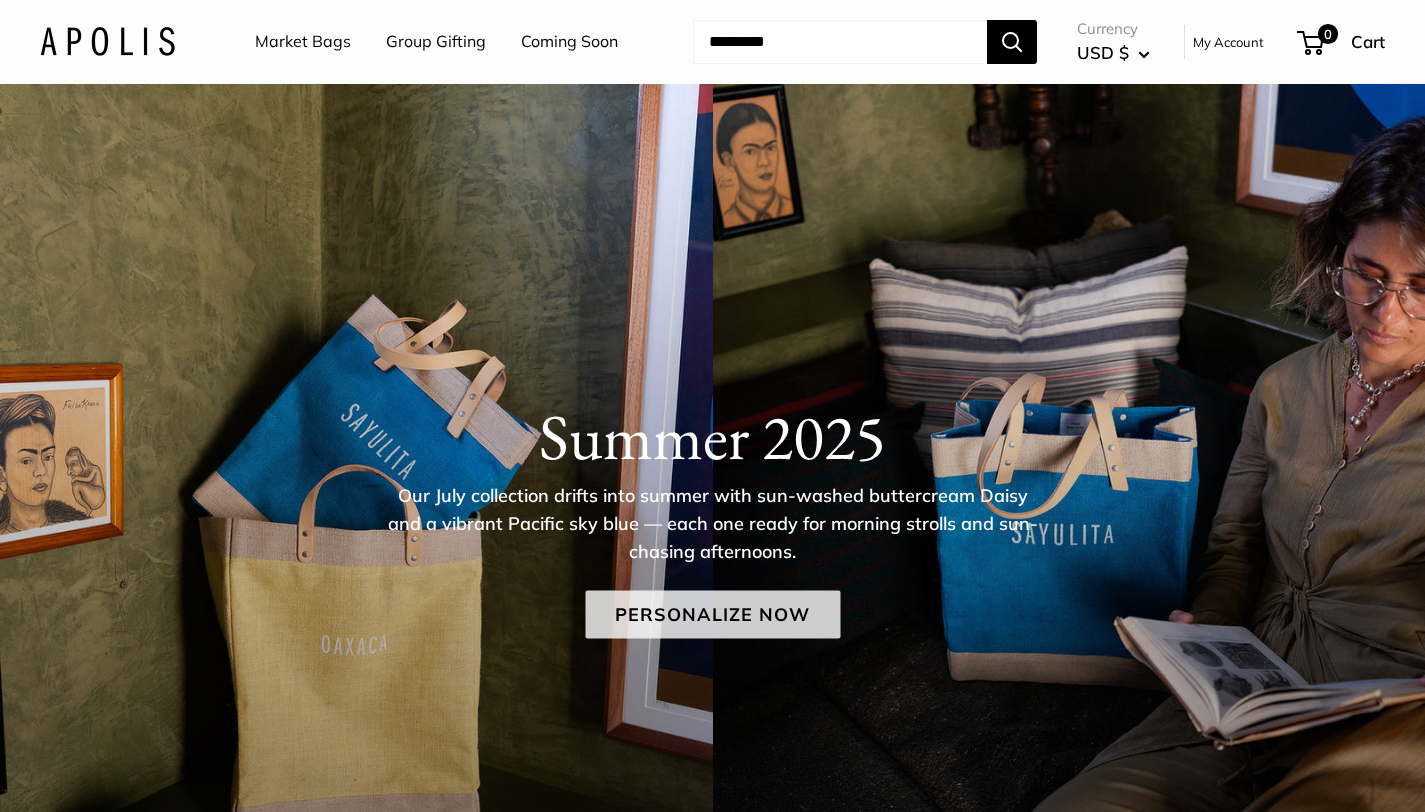click on "Personalize Now" at bounding box center [712, 615] 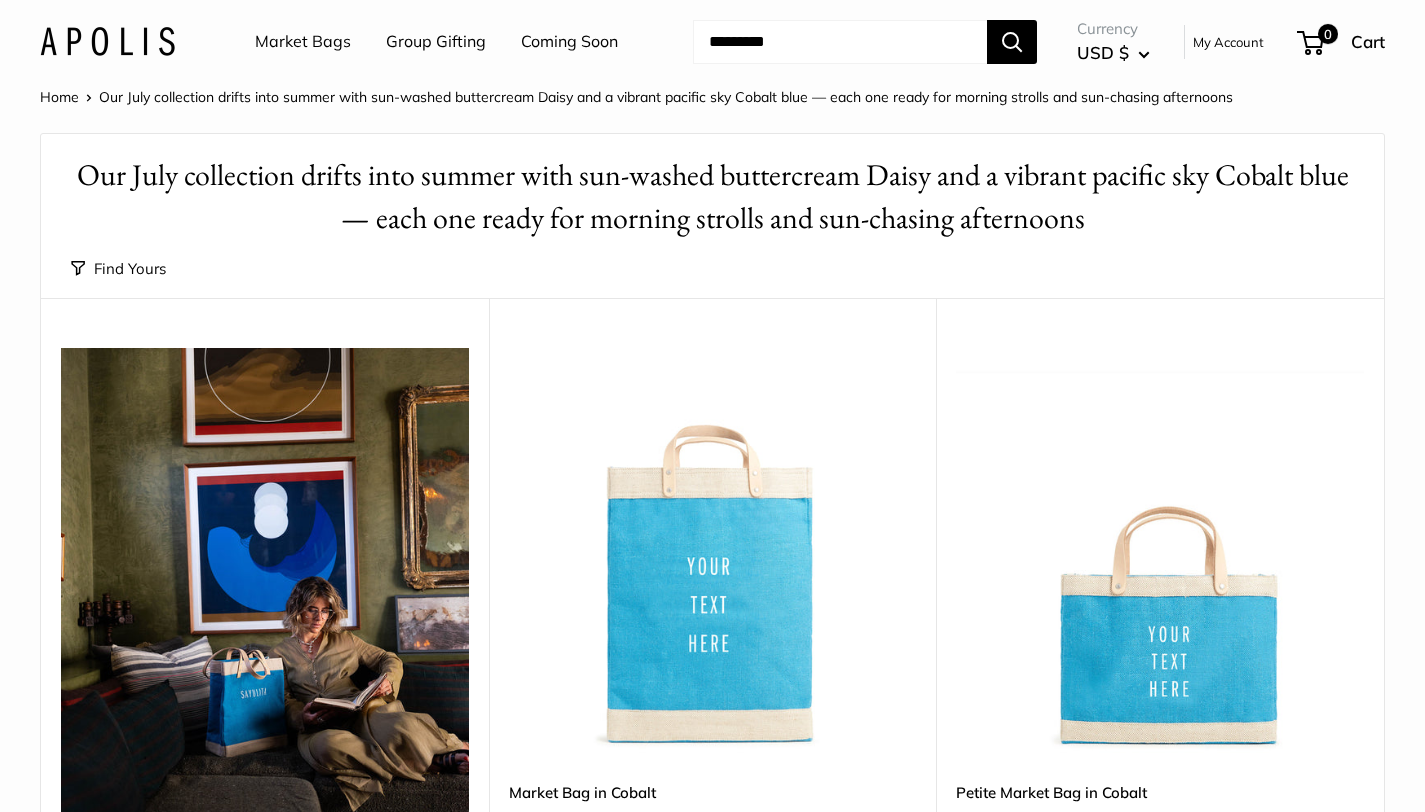 scroll, scrollTop: 0, scrollLeft: 0, axis: both 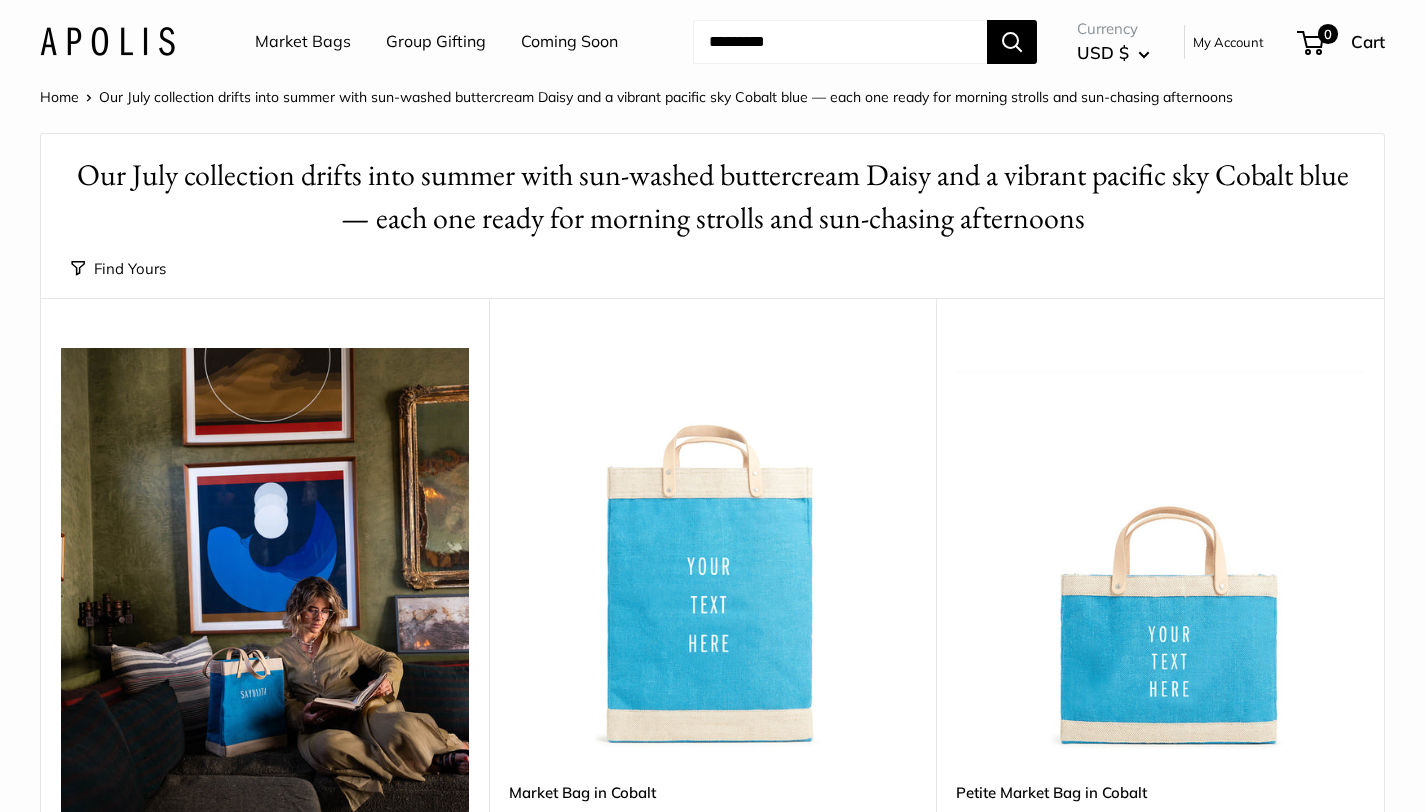 click on "Coming Soon" at bounding box center [569, 42] 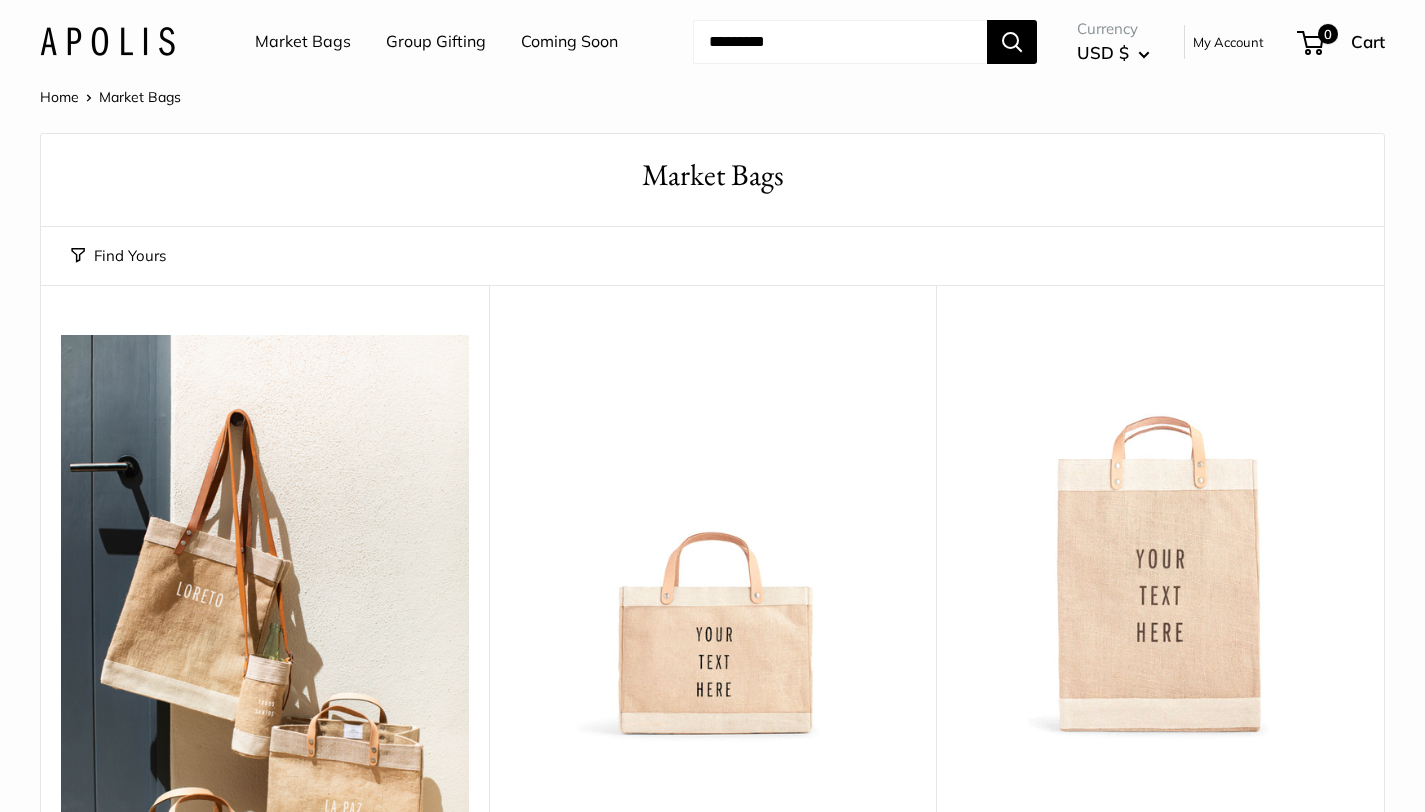 scroll, scrollTop: 0, scrollLeft: 0, axis: both 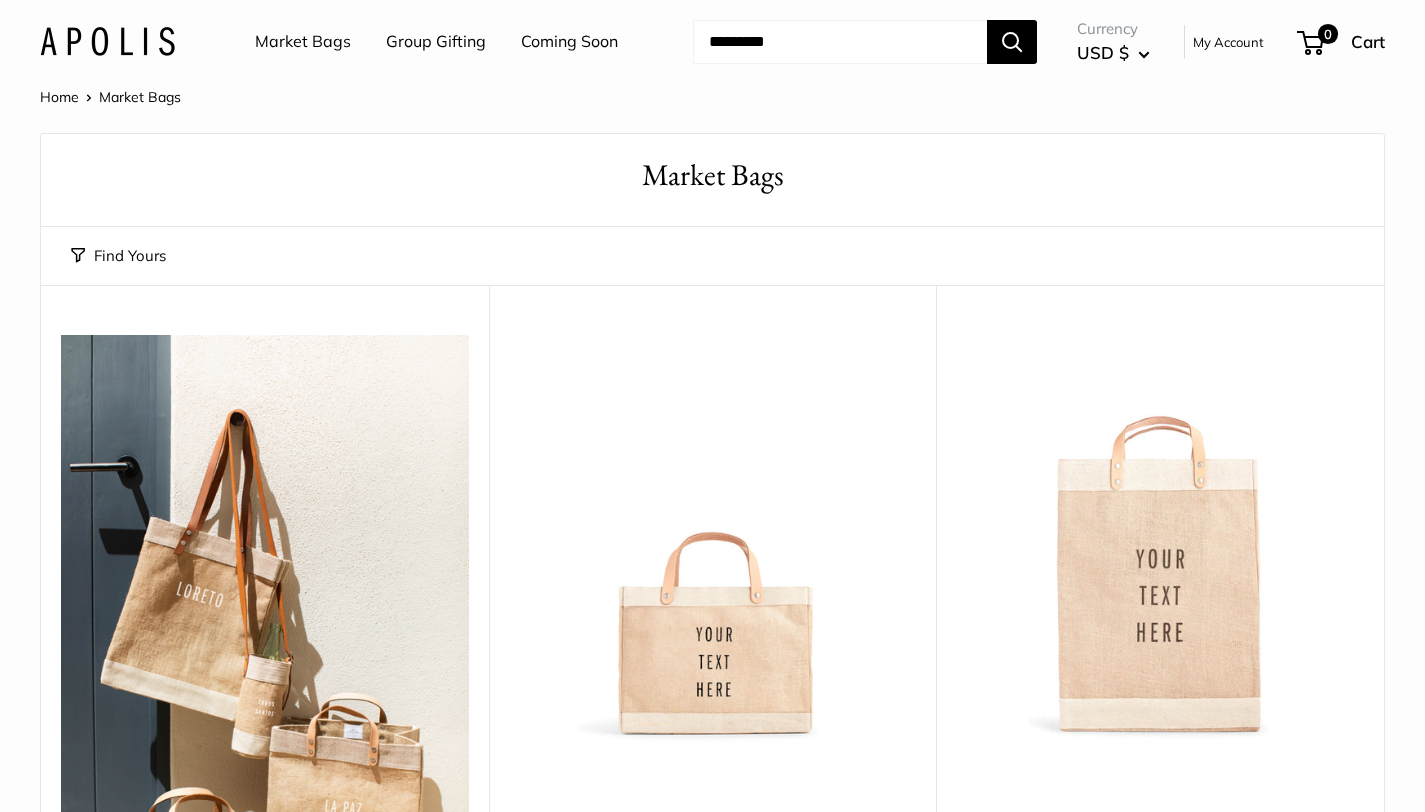 click at bounding box center (0, 0) 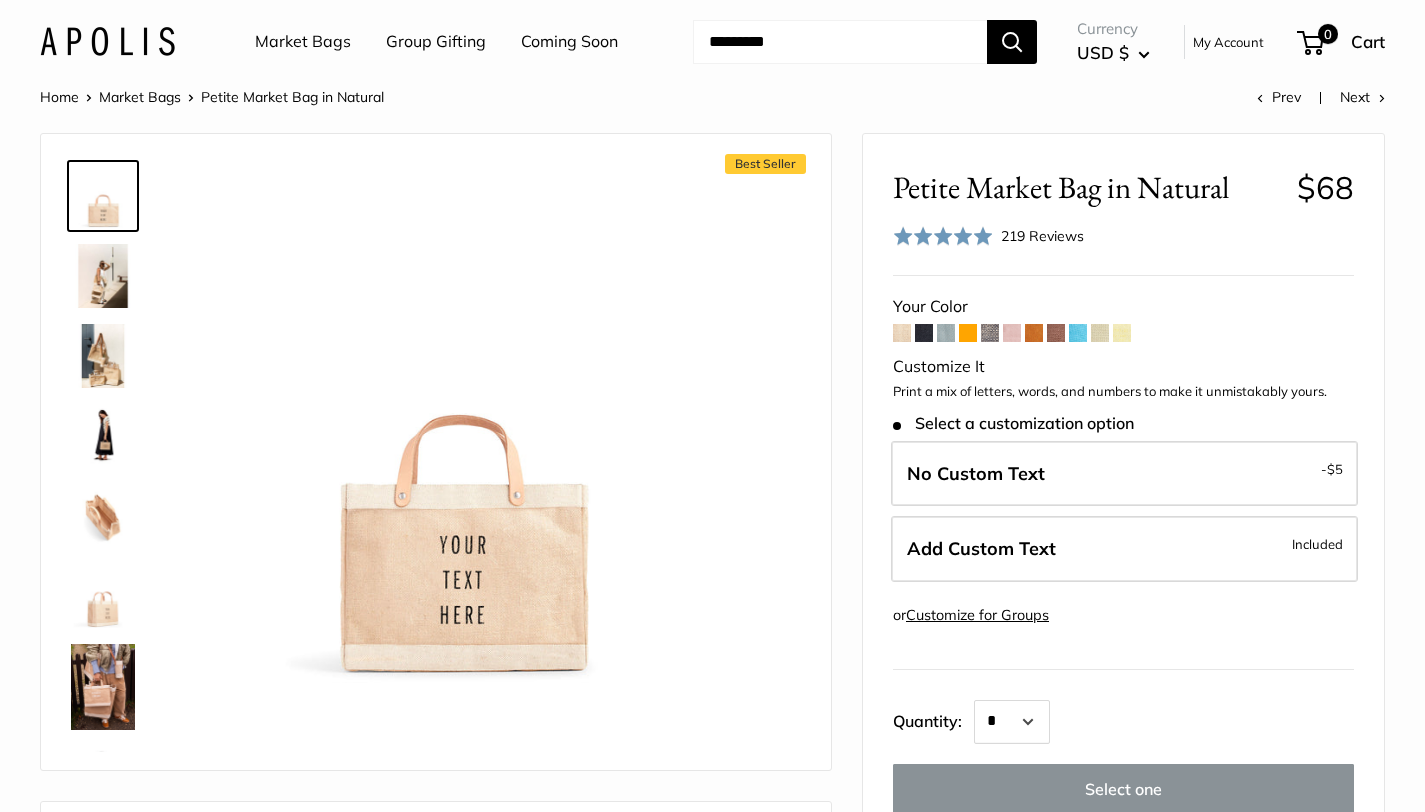 scroll, scrollTop: 0, scrollLeft: 0, axis: both 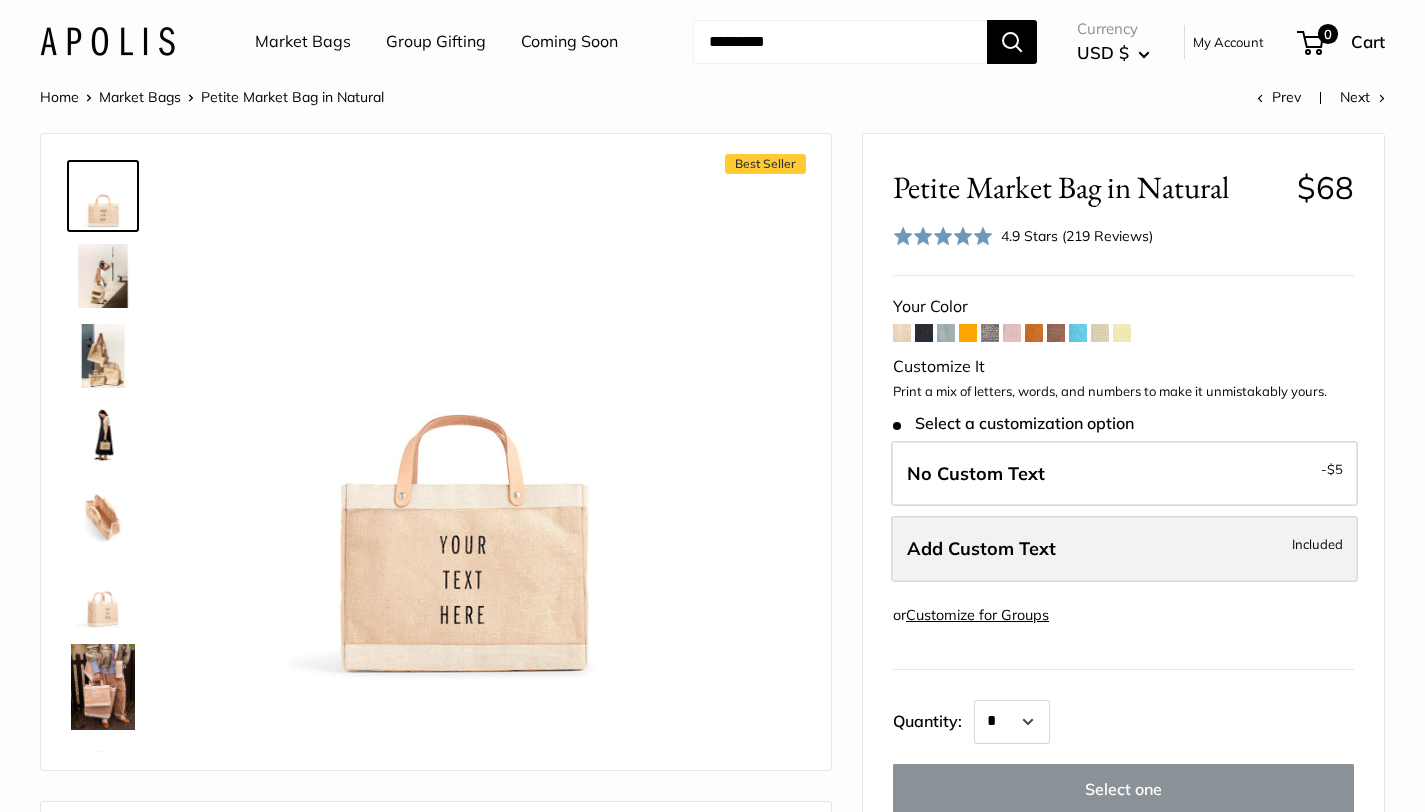 click on "Add Custom Text" at bounding box center [981, 548] 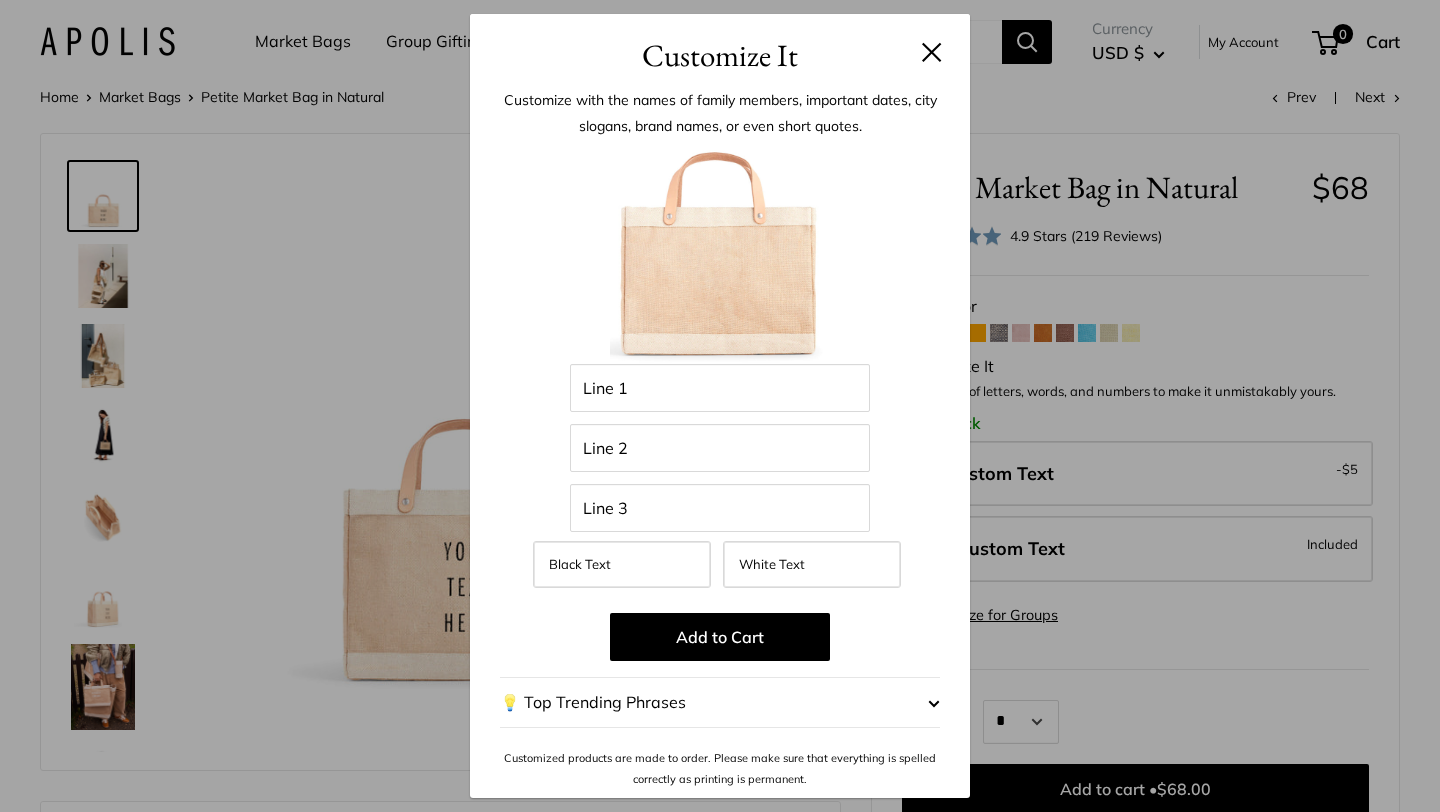 click at bounding box center [932, 52] 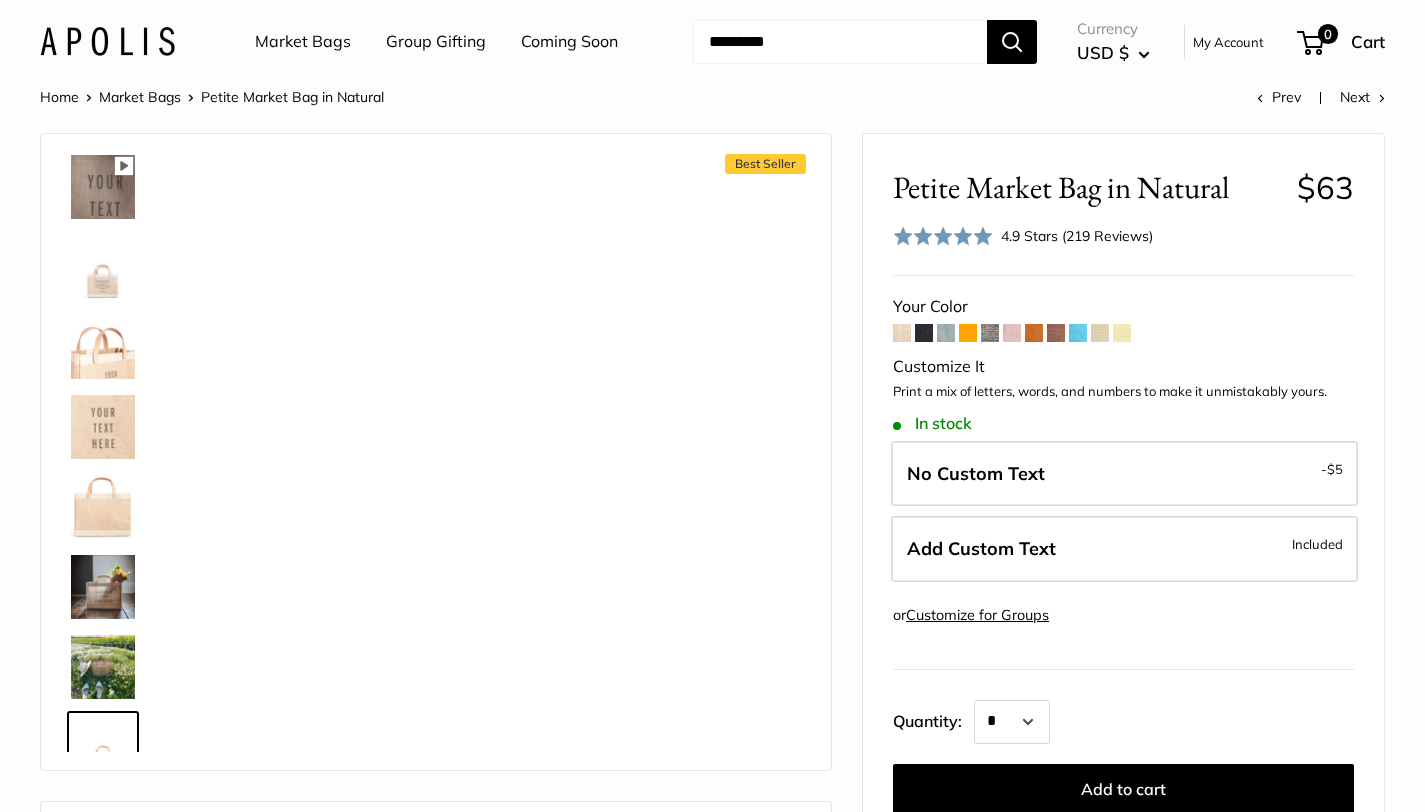 scroll, scrollTop: 950, scrollLeft: 0, axis: vertical 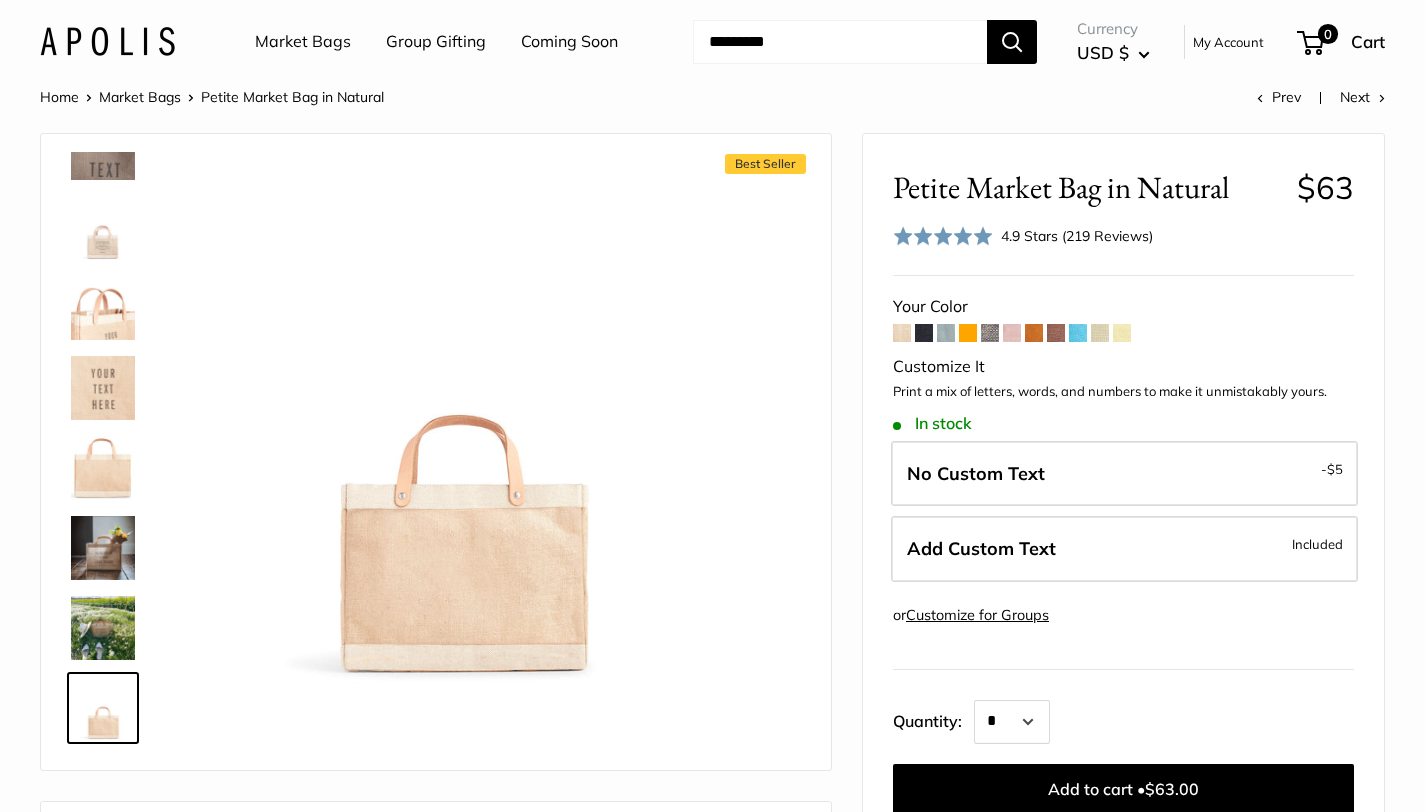 click on "Customize for Groups" at bounding box center [977, 615] 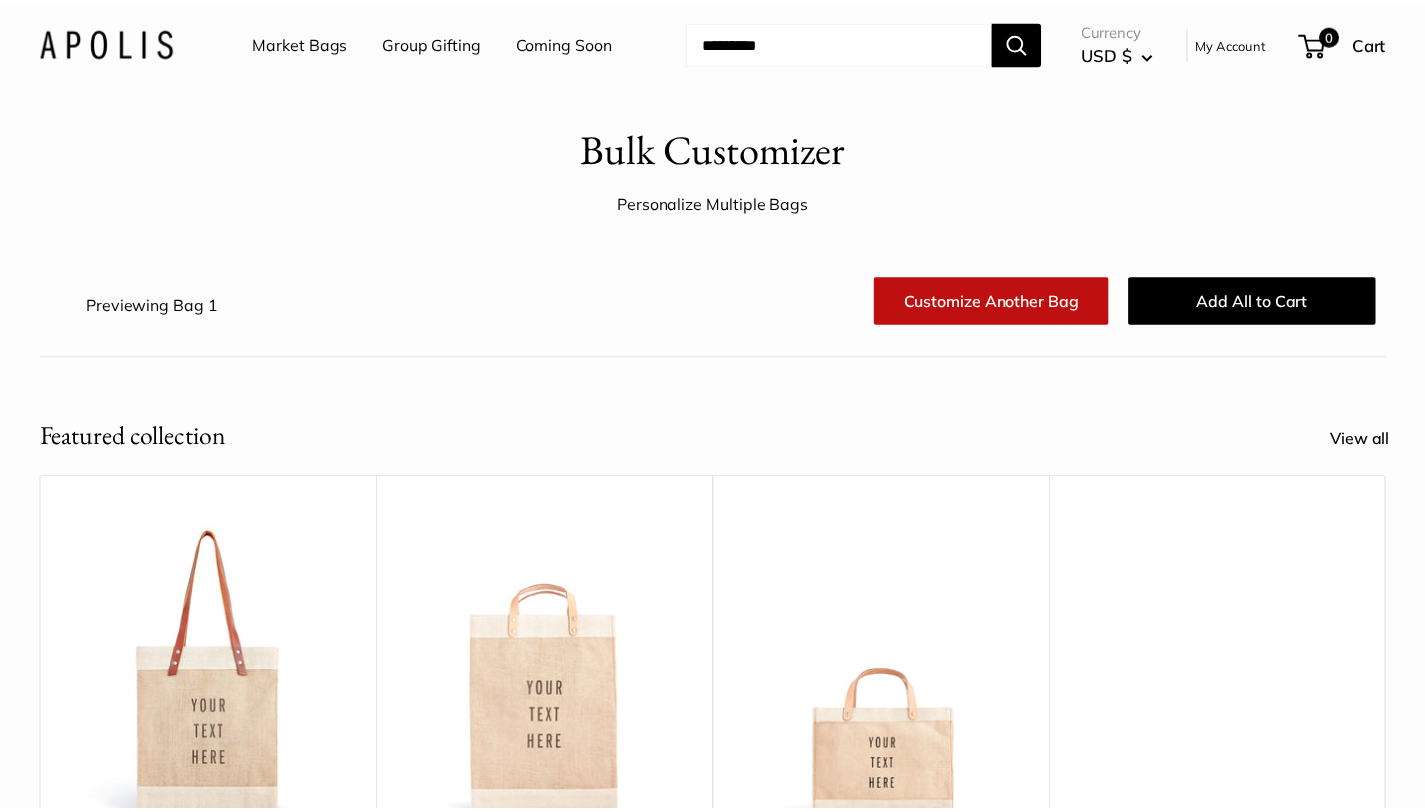 scroll, scrollTop: 0, scrollLeft: 0, axis: both 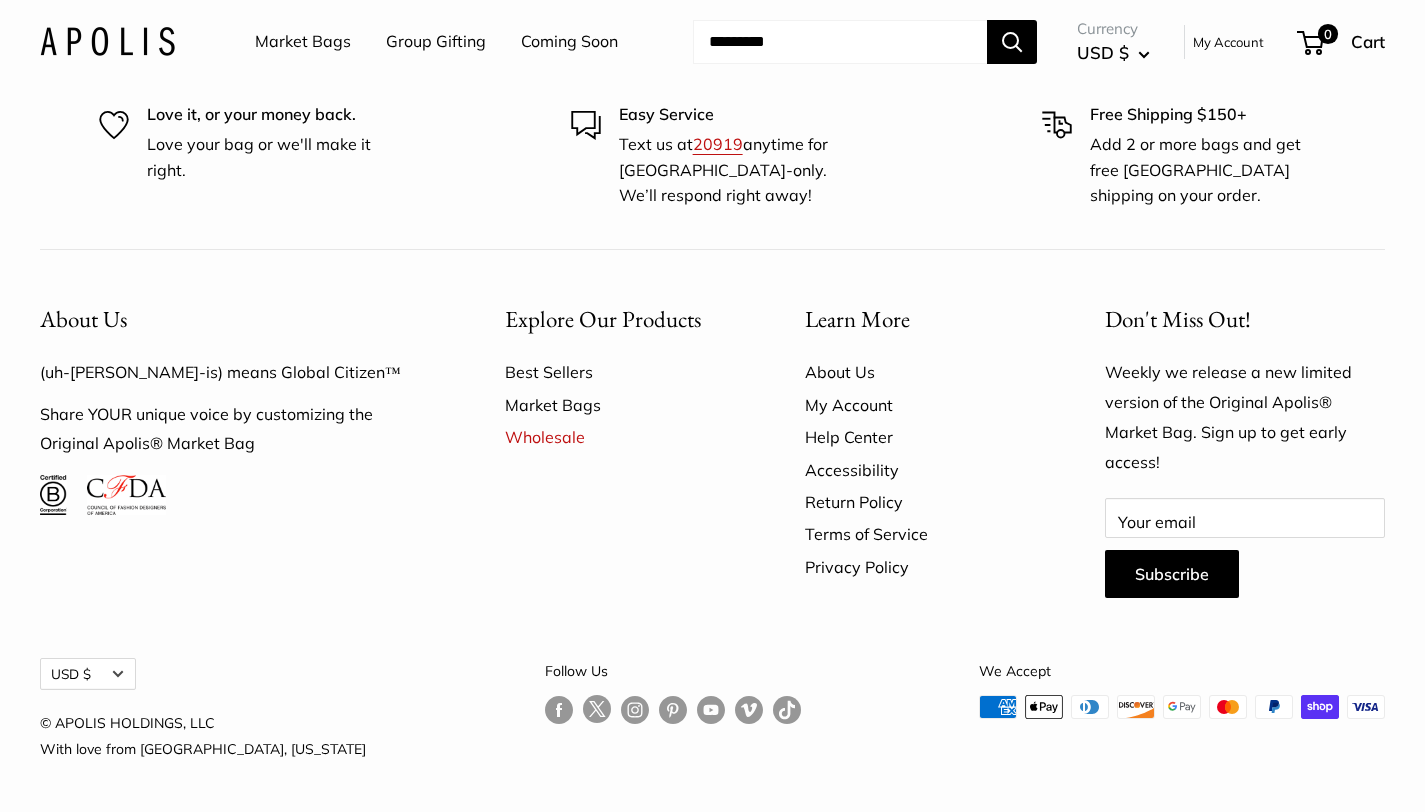 click on "About Us" at bounding box center (920, 372) 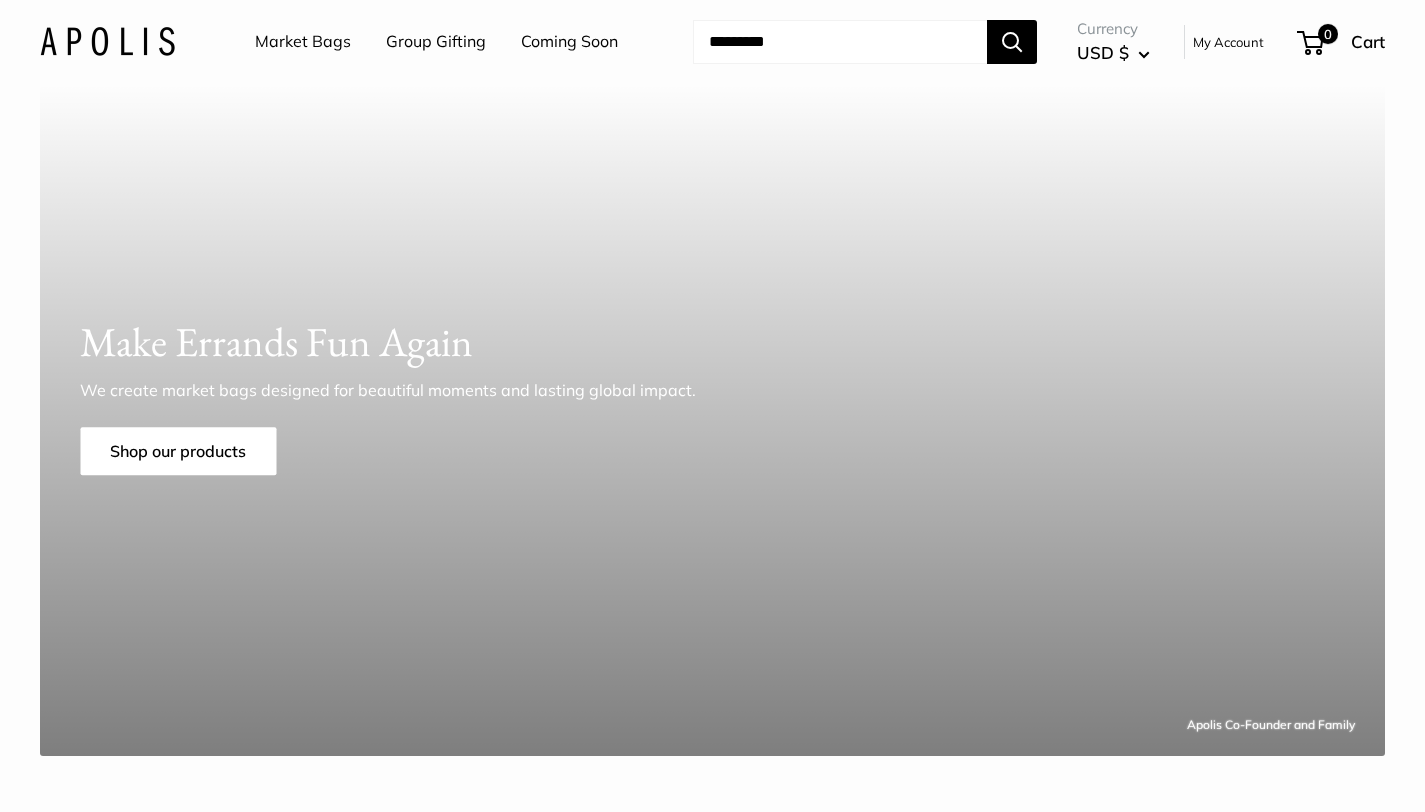 scroll, scrollTop: 0, scrollLeft: 0, axis: both 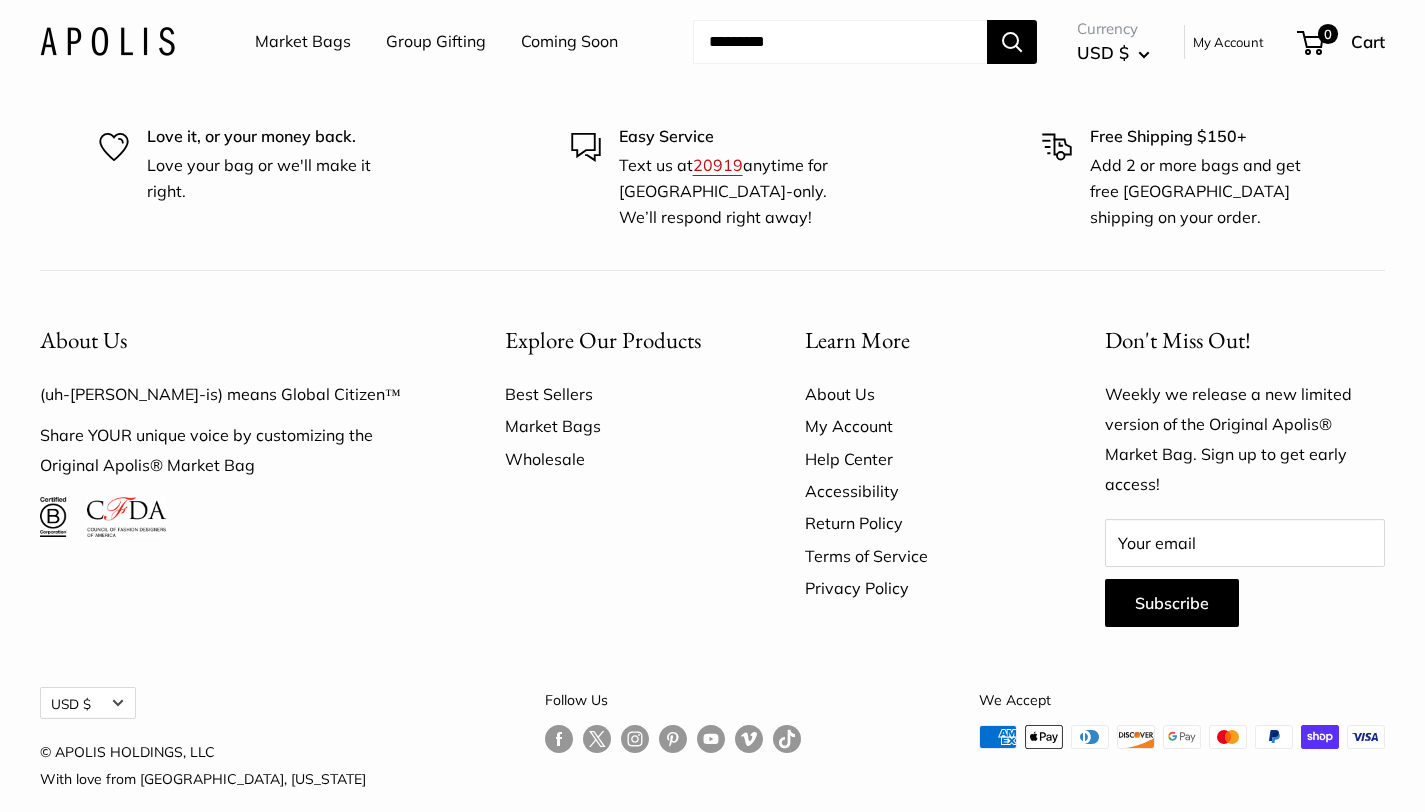 click on "Wholesale" at bounding box center (620, 459) 